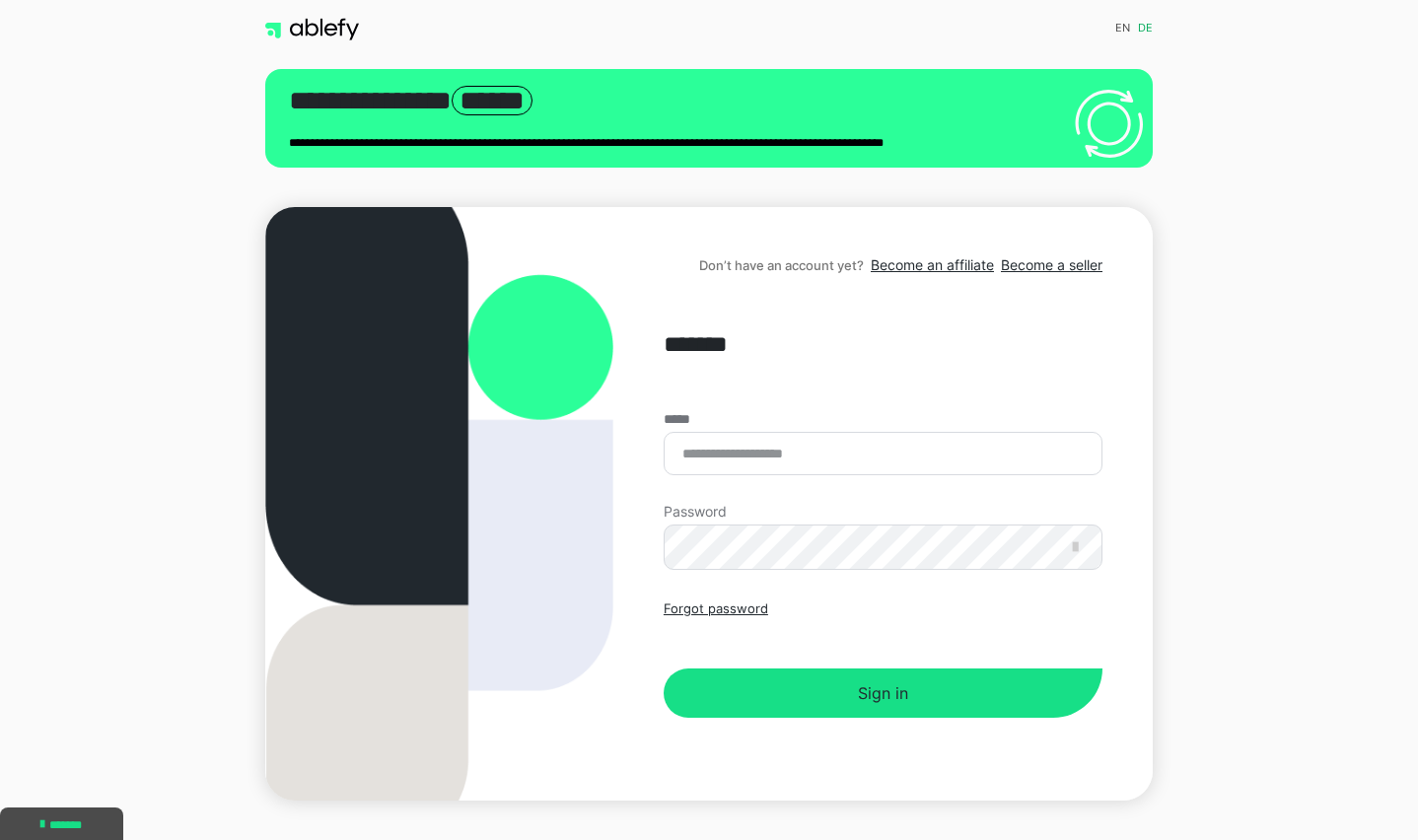 scroll, scrollTop: 0, scrollLeft: 0, axis: both 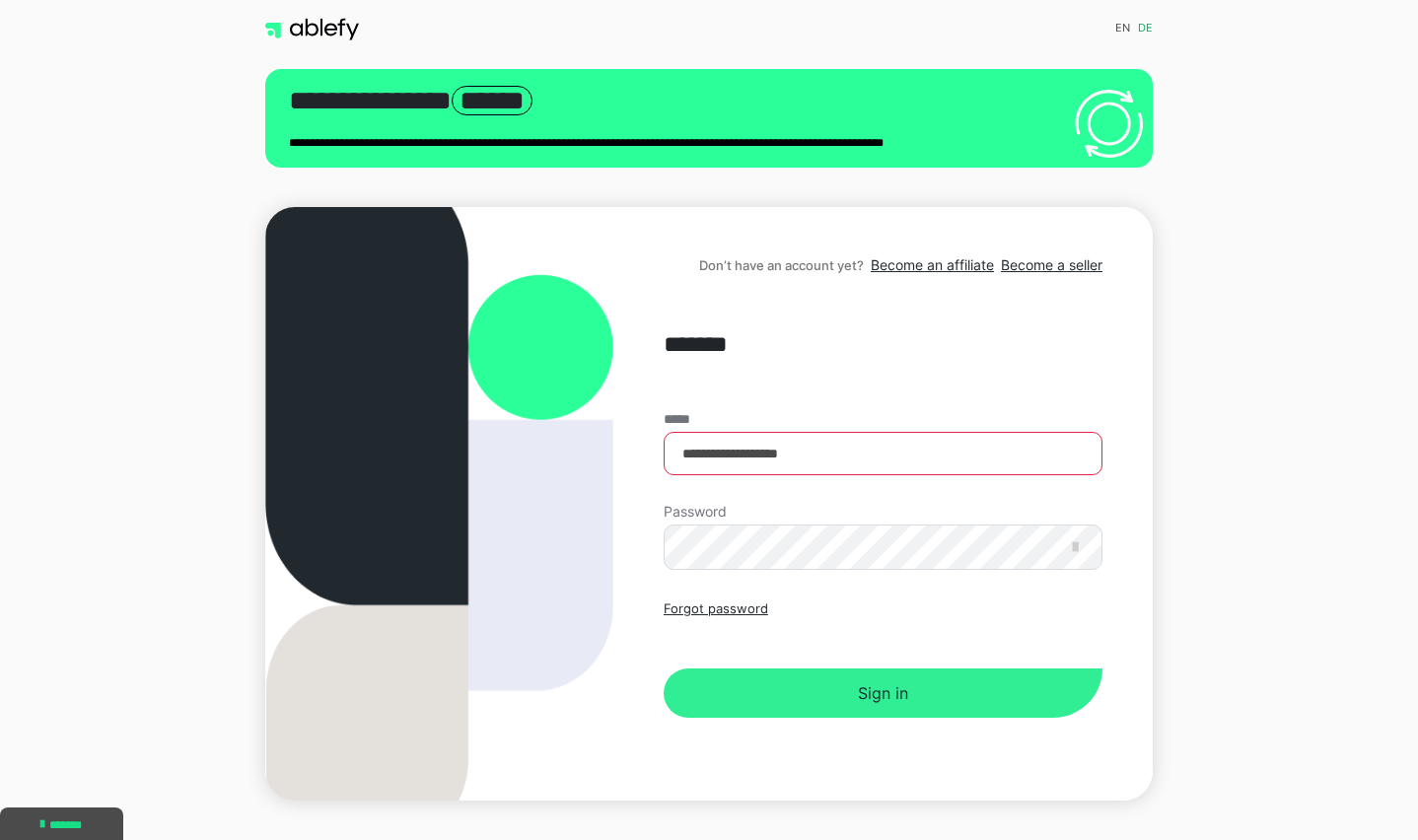 type on "**********" 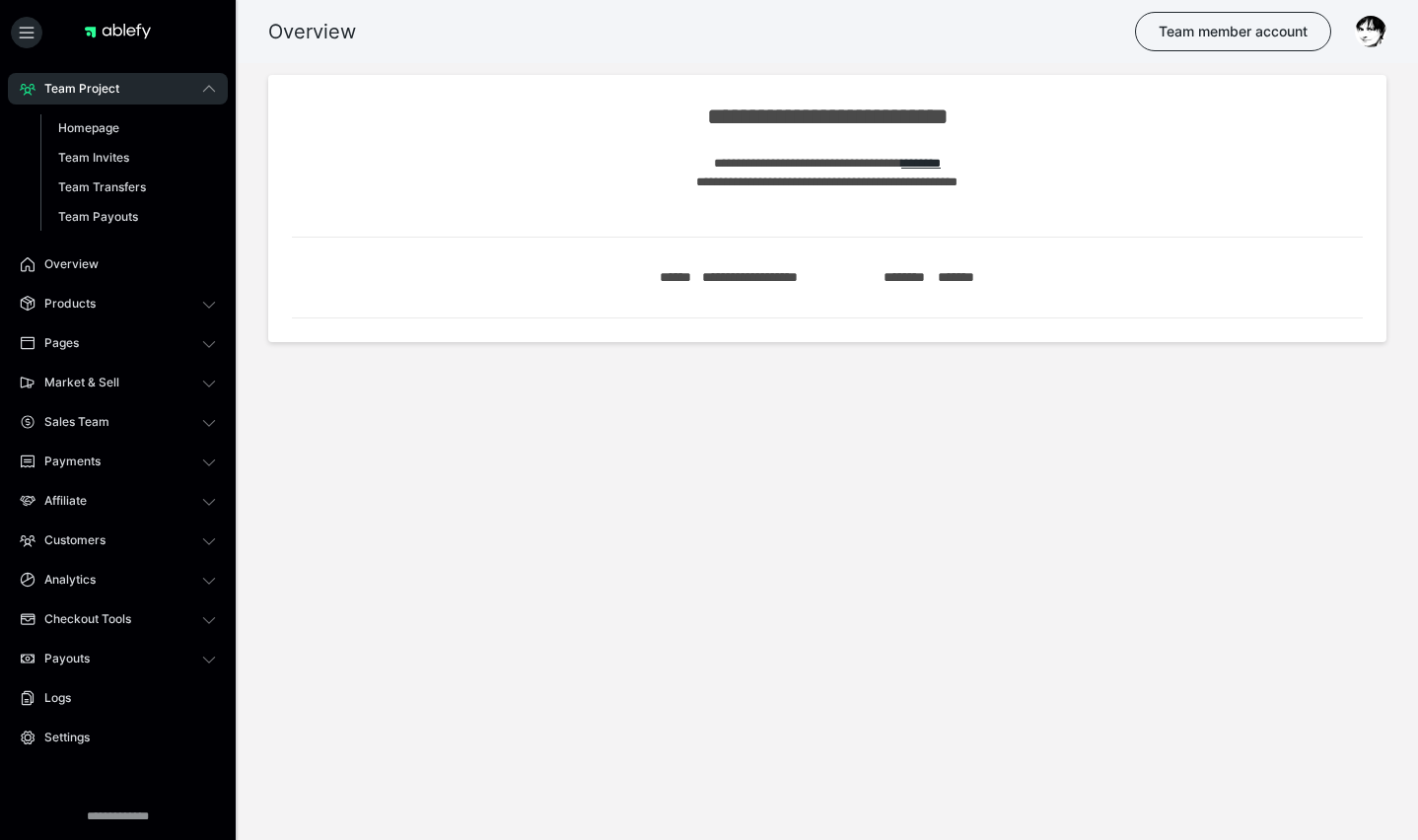 scroll, scrollTop: 0, scrollLeft: 0, axis: both 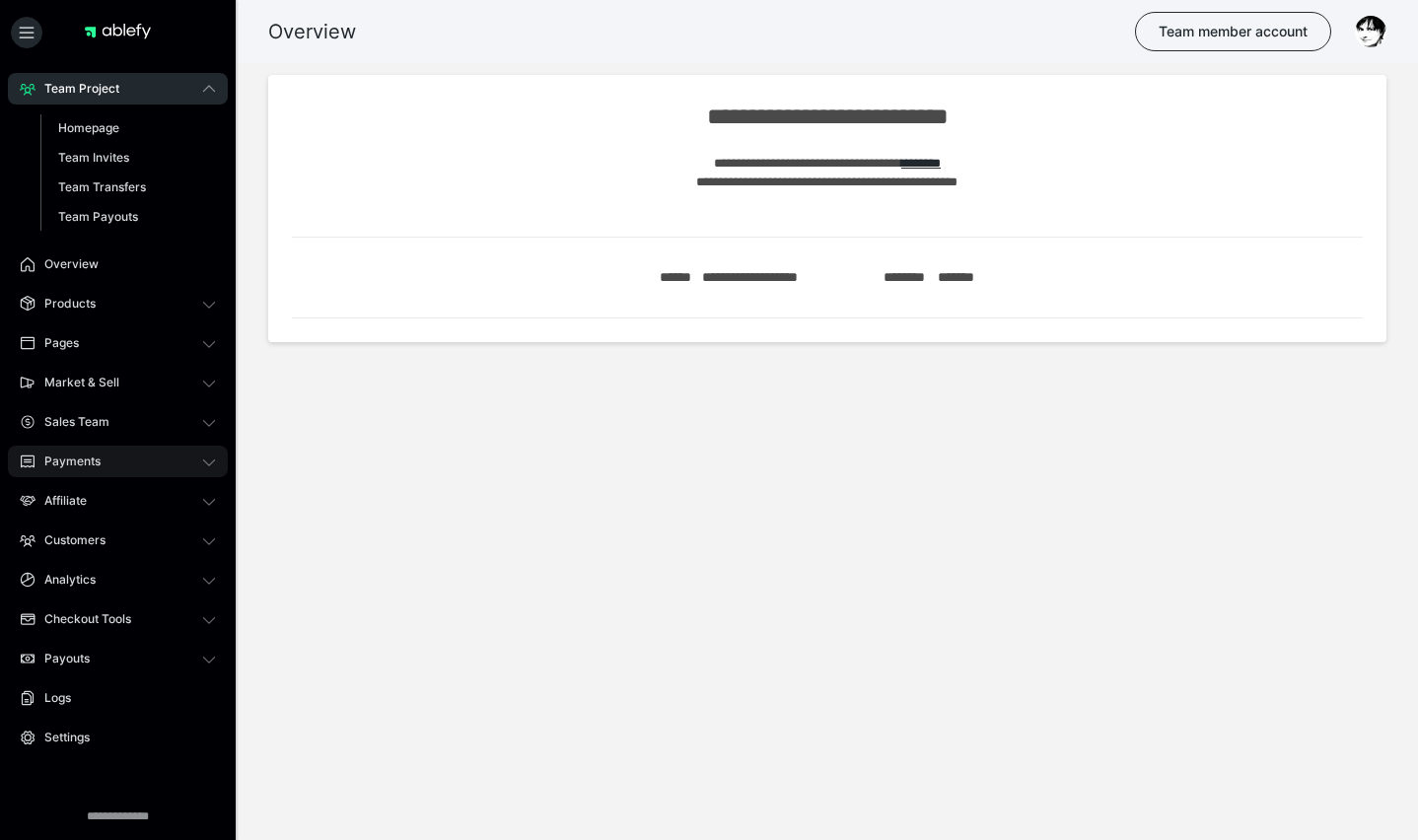 click on "Payments" at bounding box center [65, 461] 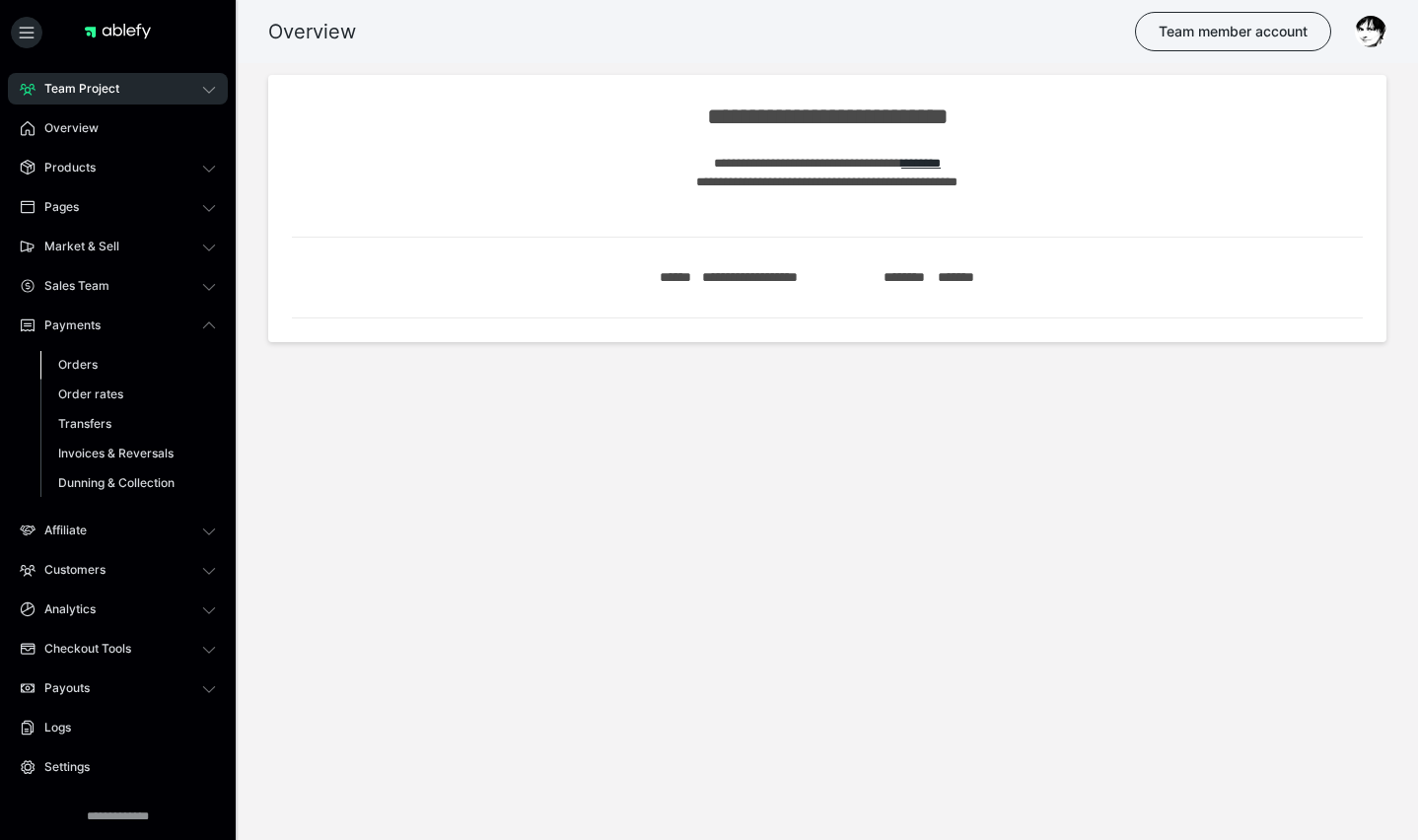 click on "Orders" at bounding box center [78, 364] 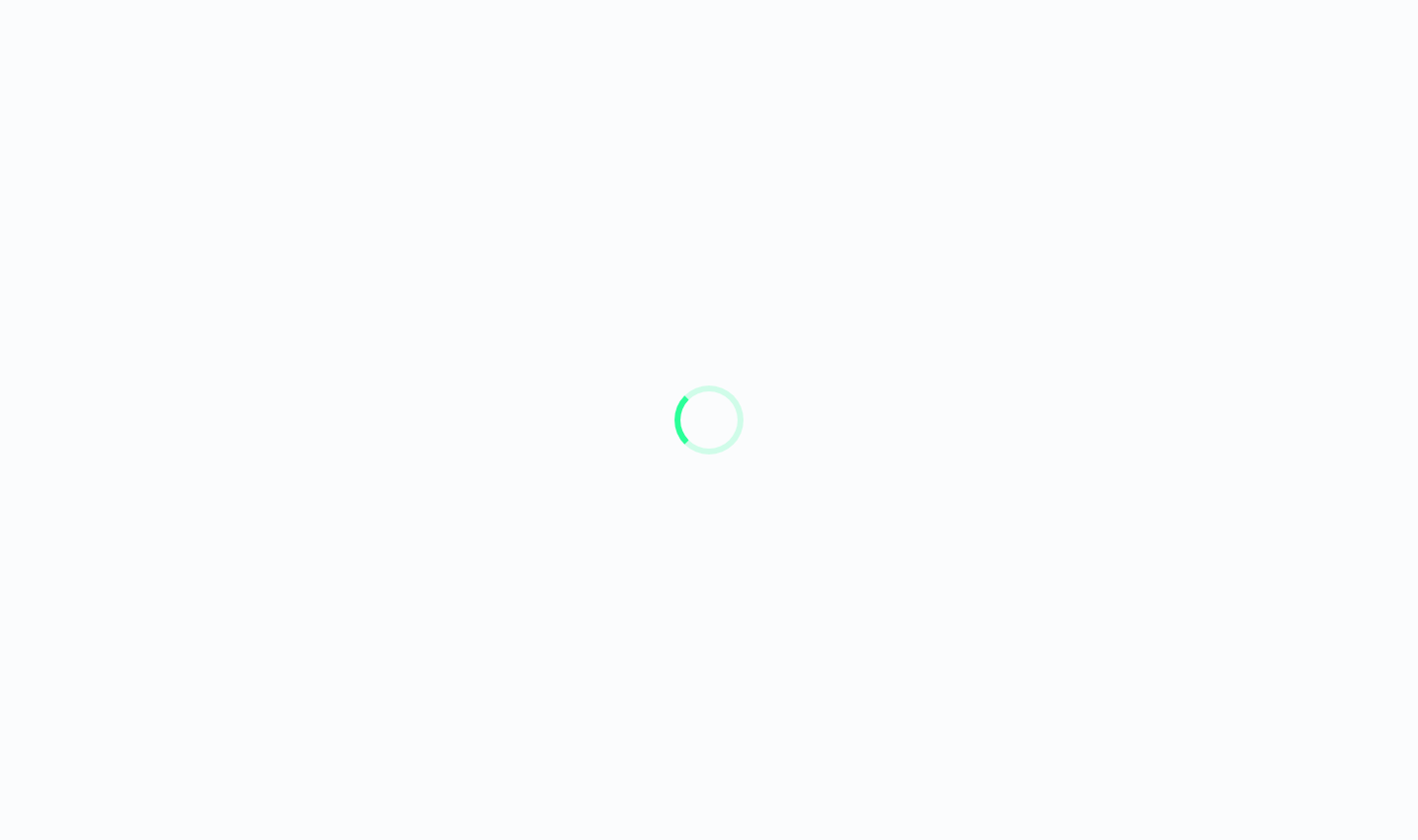scroll, scrollTop: 0, scrollLeft: 0, axis: both 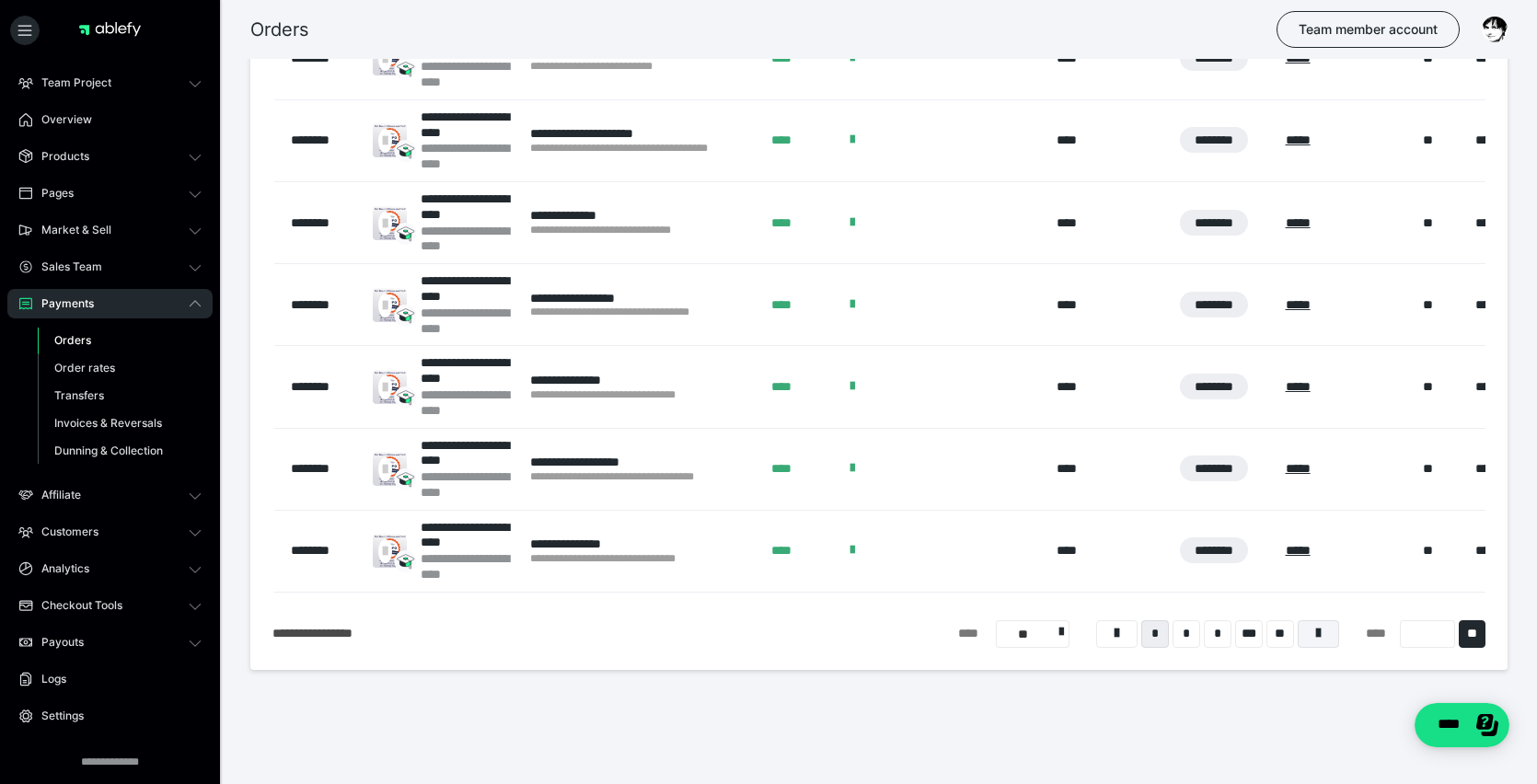 click at bounding box center (1318, 633) 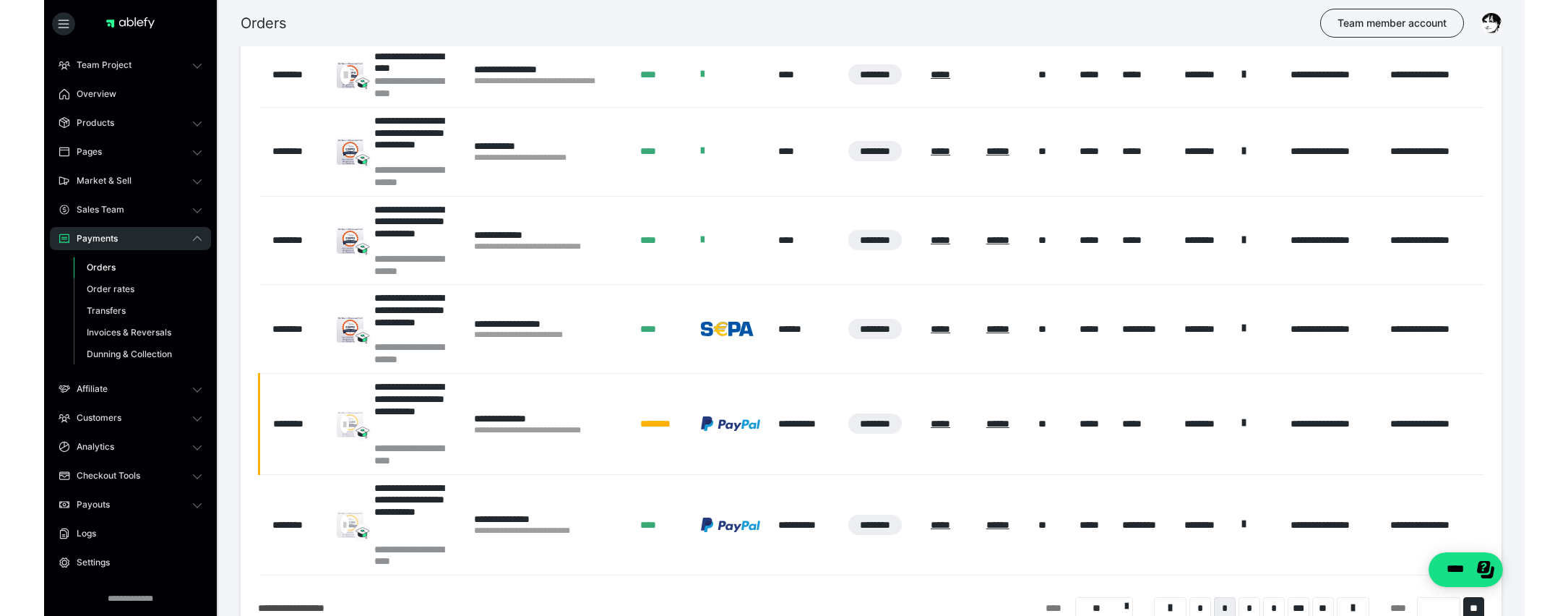 scroll, scrollTop: 719, scrollLeft: 0, axis: vertical 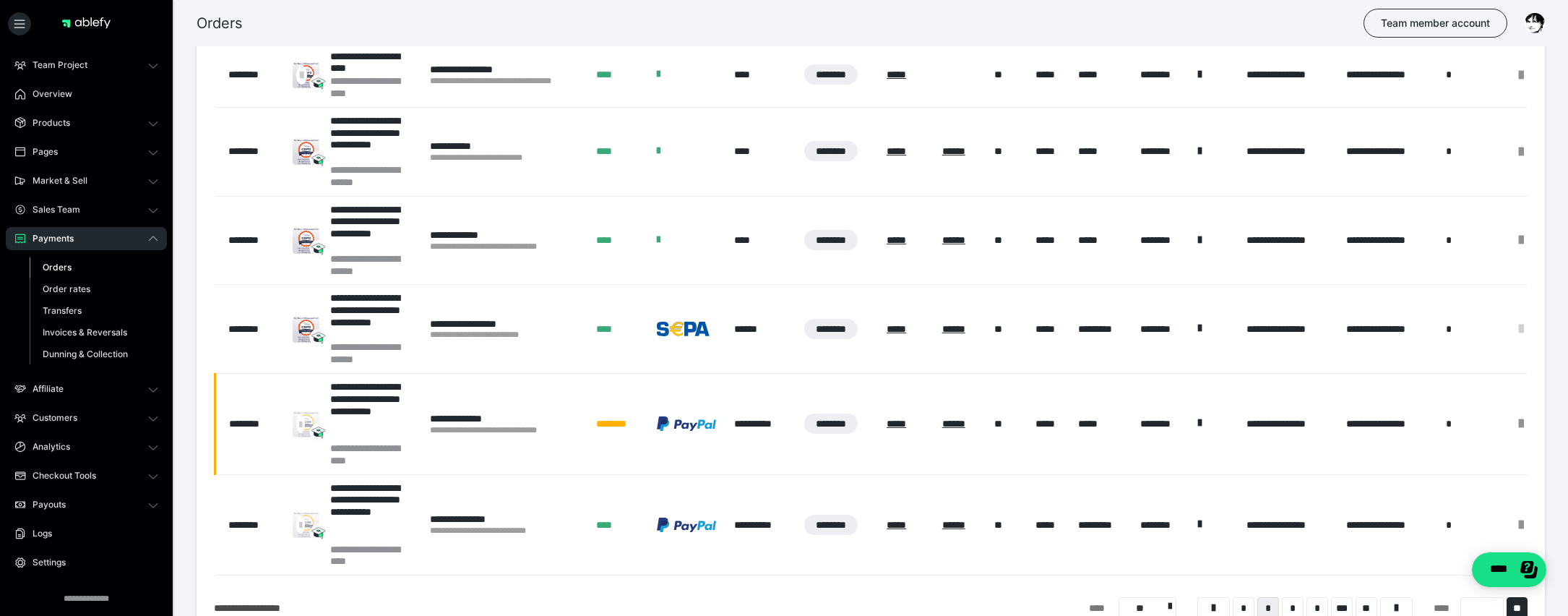 click at bounding box center [1521, 329] 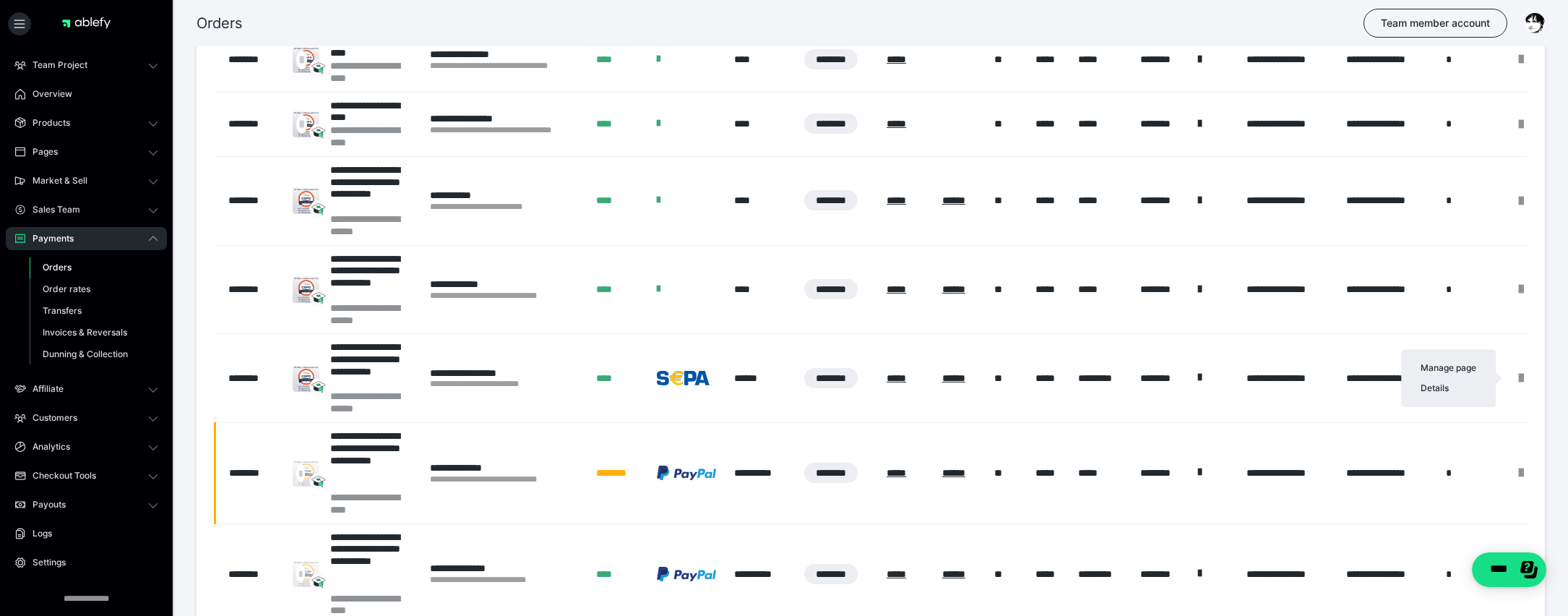 scroll, scrollTop: 672, scrollLeft: 0, axis: vertical 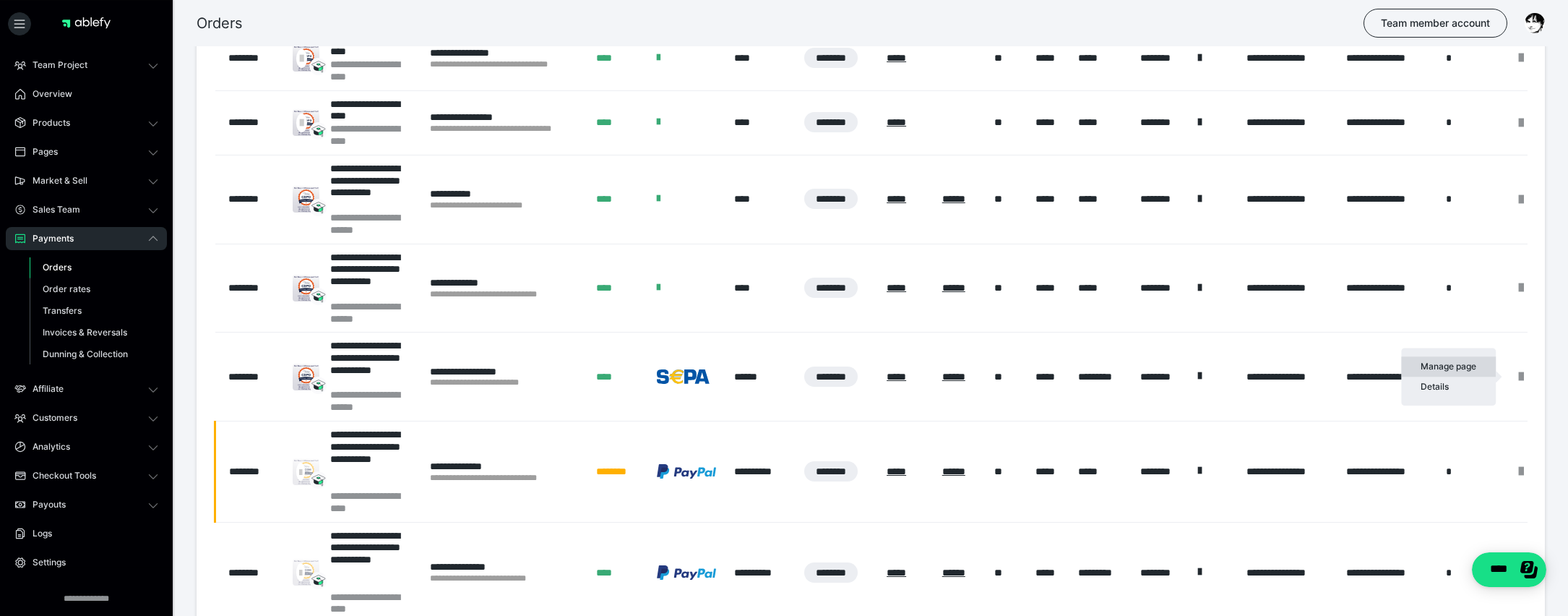 click on "Manage page" at bounding box center [1448, 367] 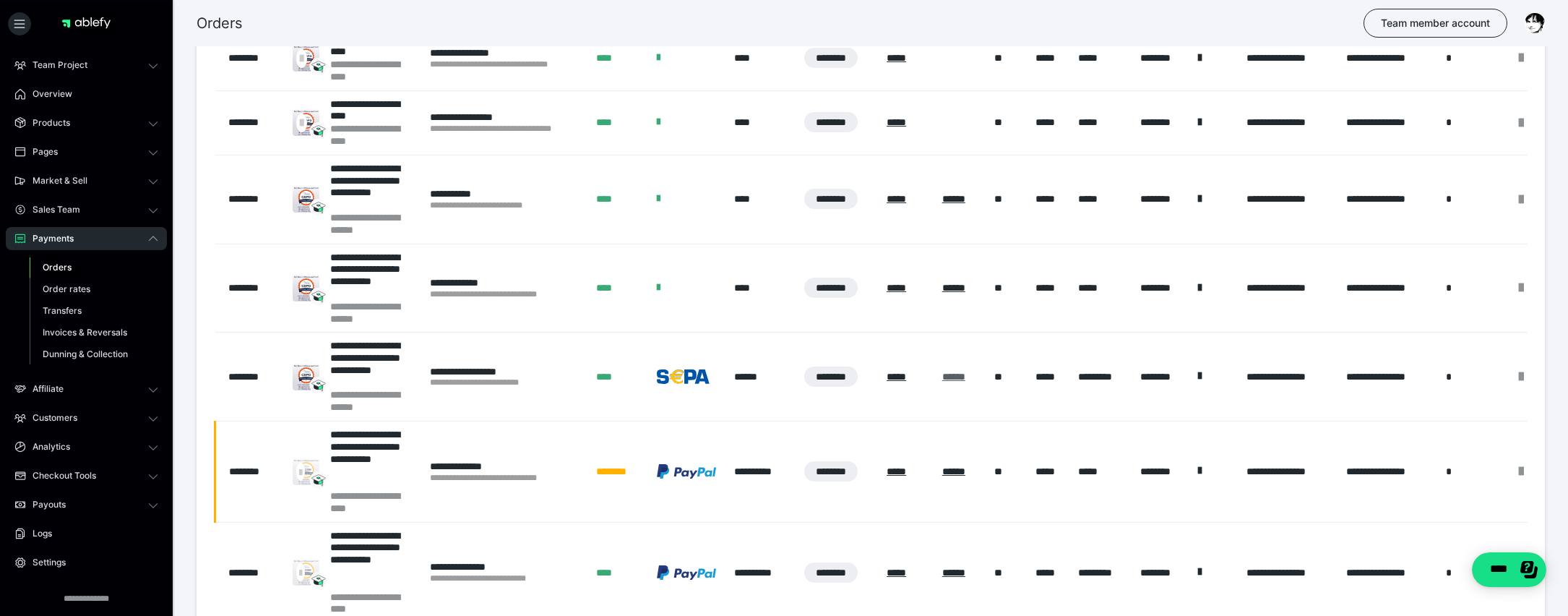 scroll, scrollTop: 0, scrollLeft: 20, axis: horizontal 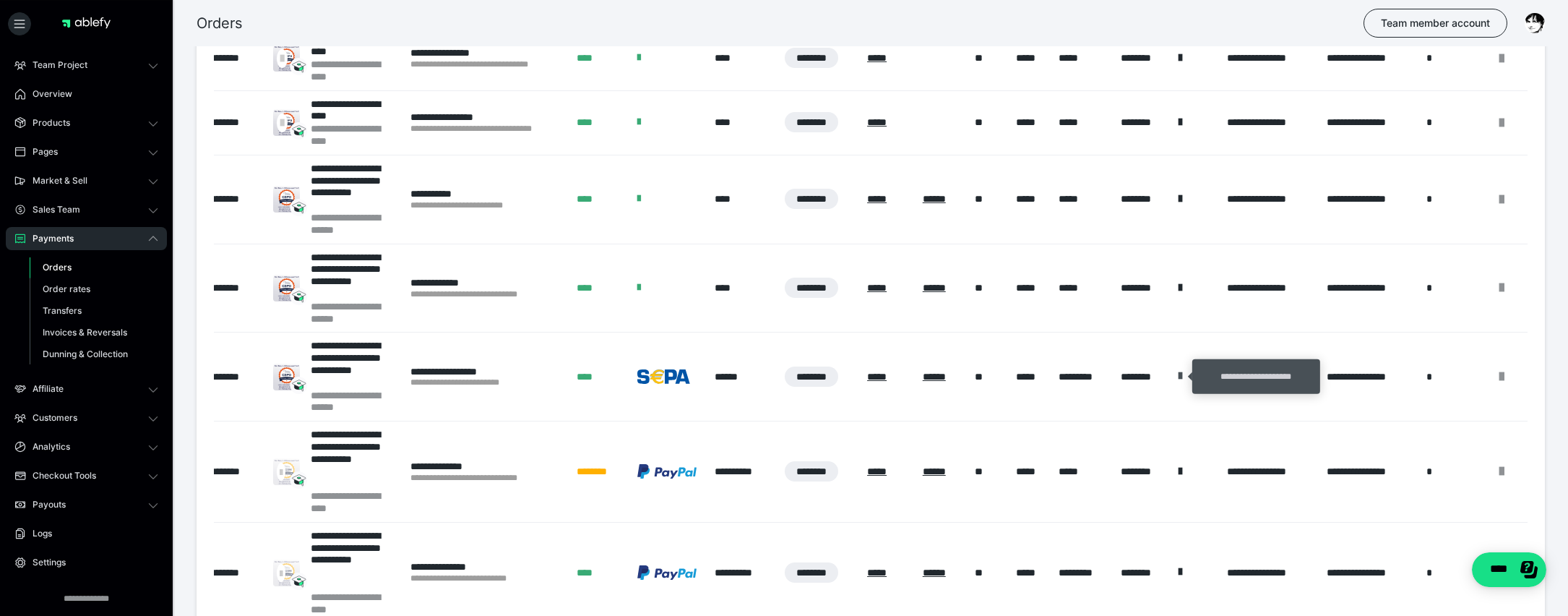 click at bounding box center (1180, 376) 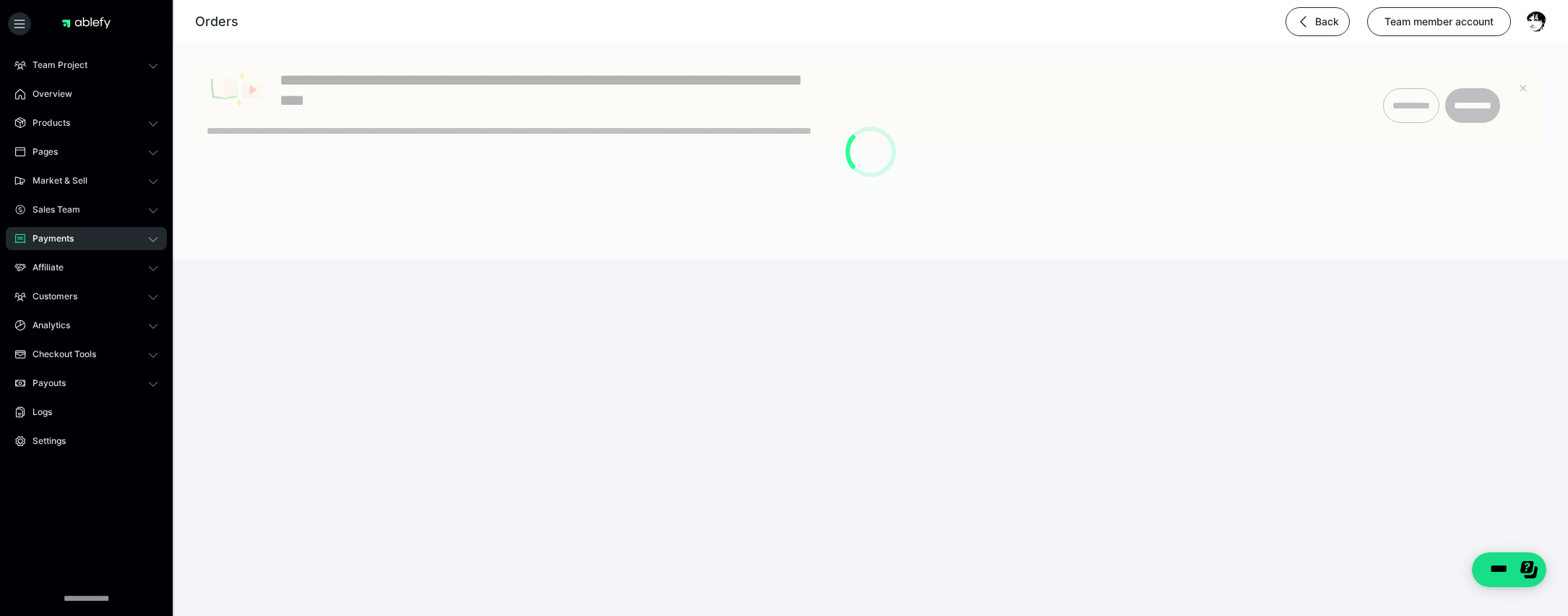 scroll, scrollTop: 0, scrollLeft: 0, axis: both 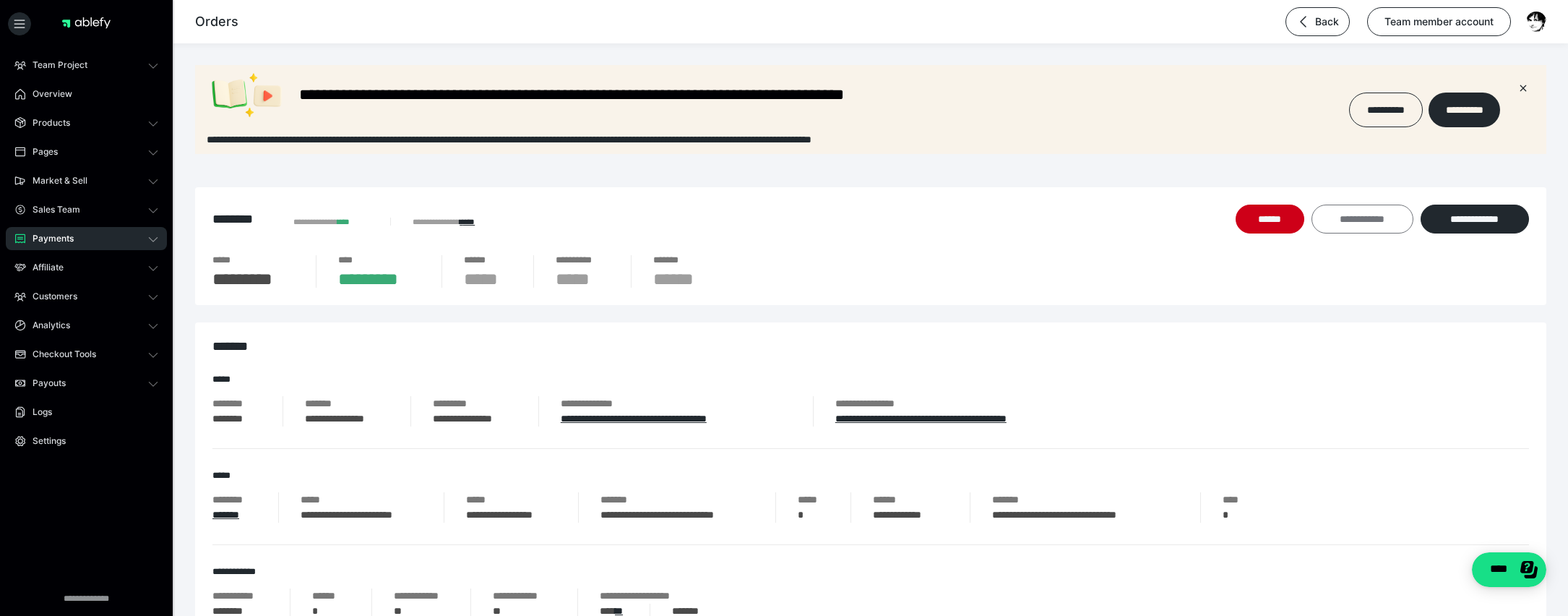 click on "**********" at bounding box center [1362, 219] 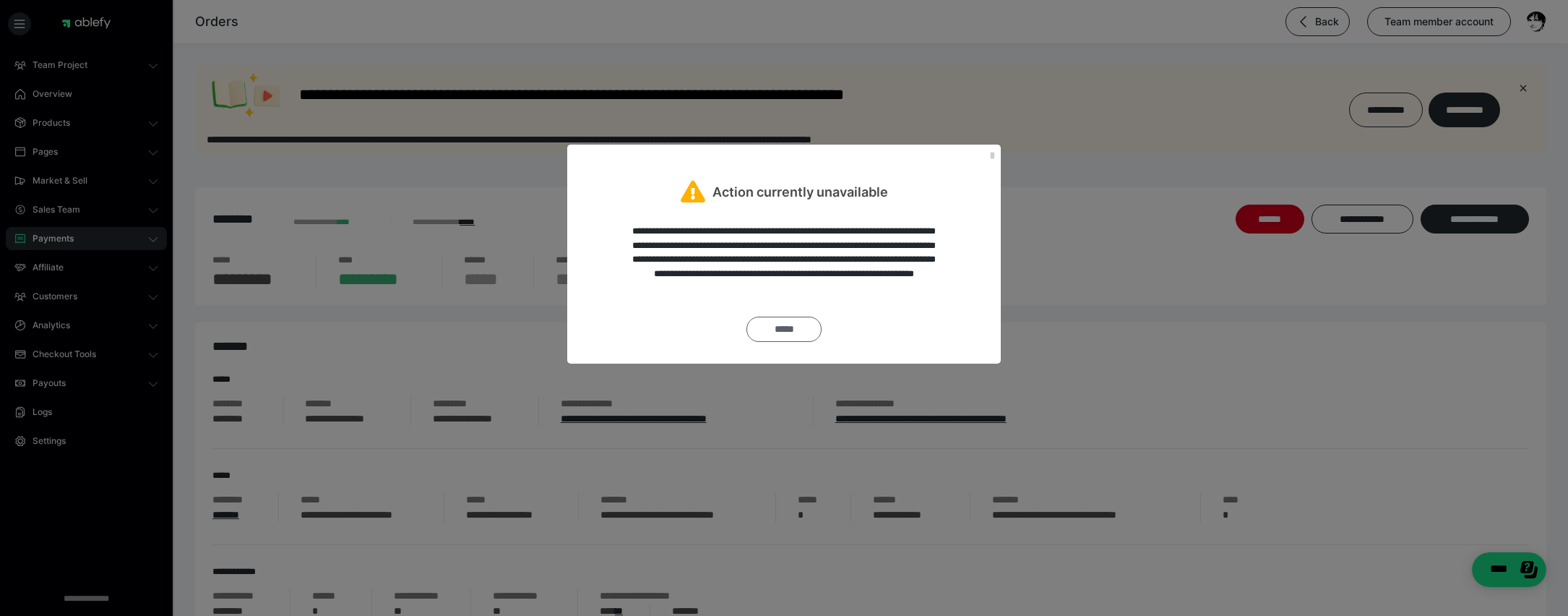 click on "*****" at bounding box center [784, 330] 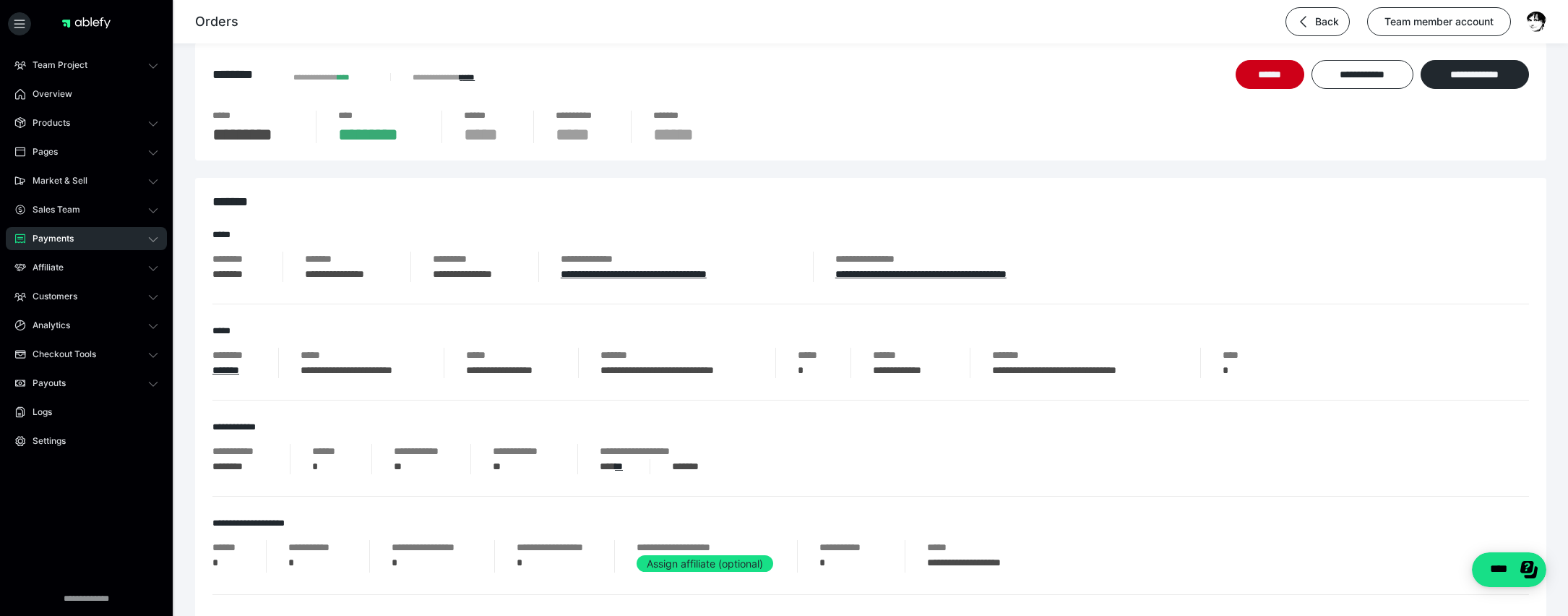 scroll, scrollTop: 0, scrollLeft: 0, axis: both 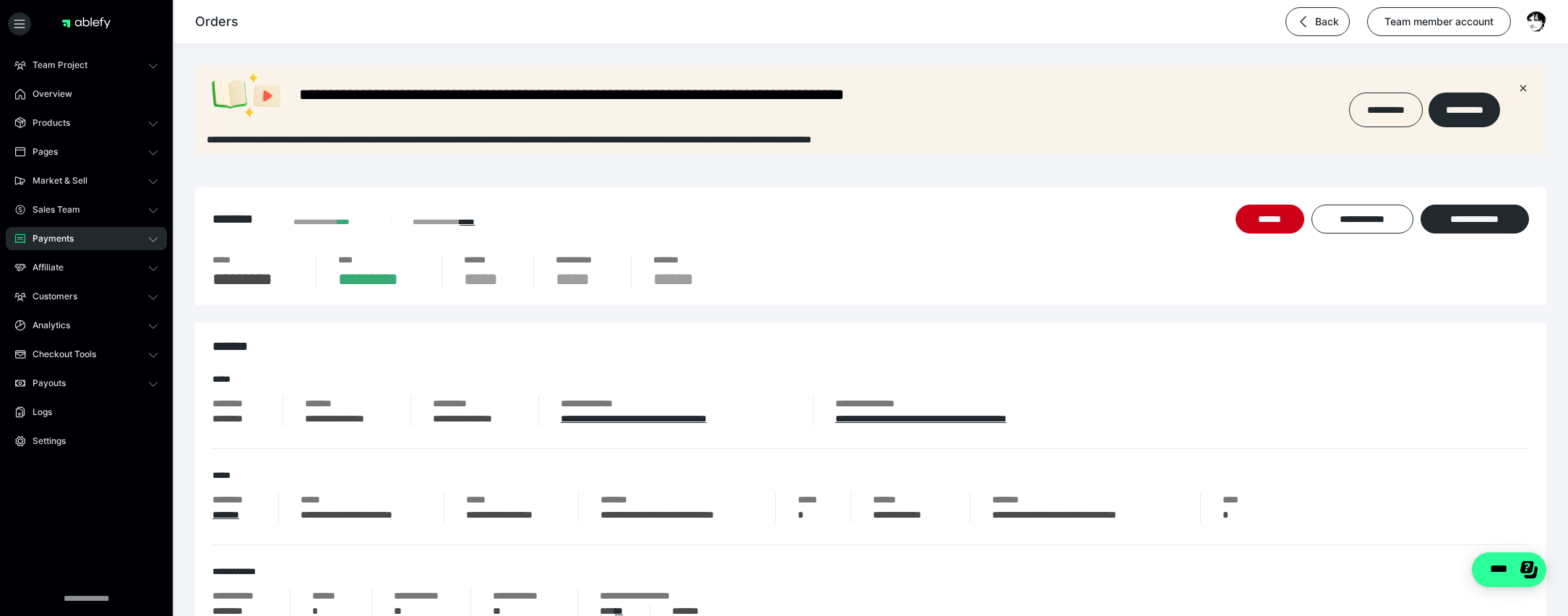 click on "****" at bounding box center [1509, 570] 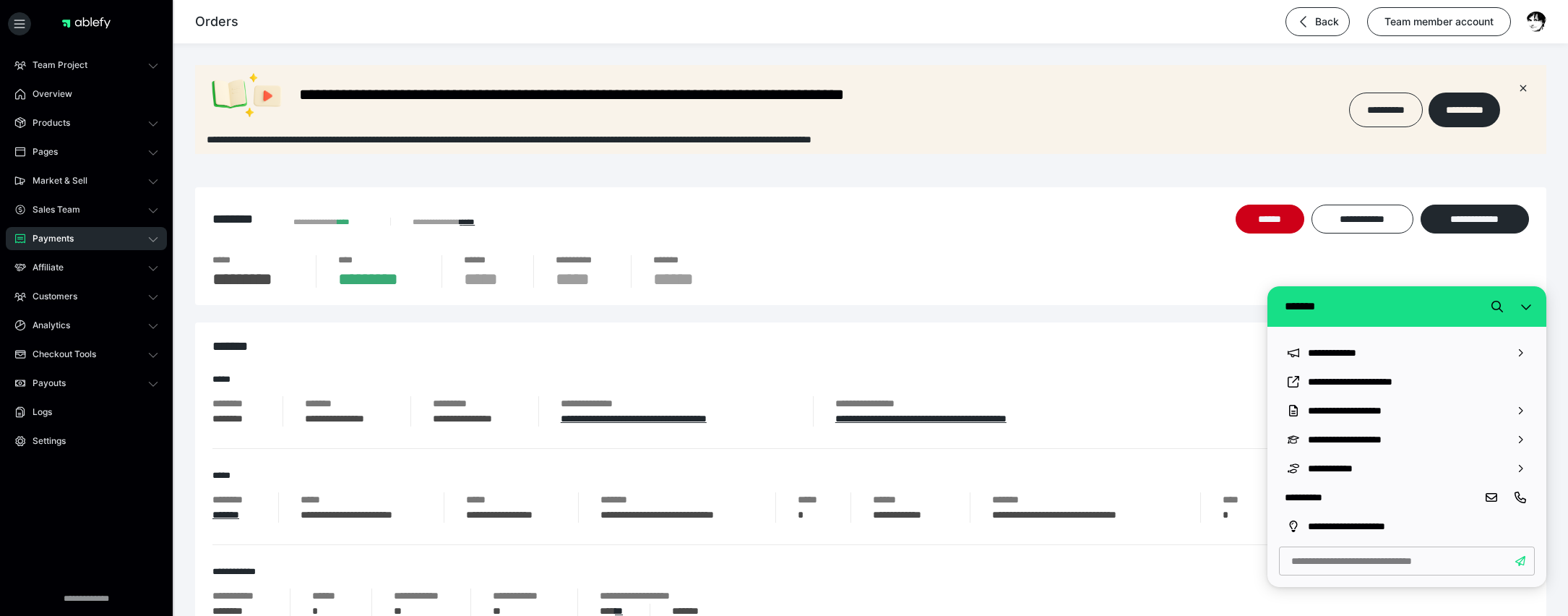 click at bounding box center (1407, 561) 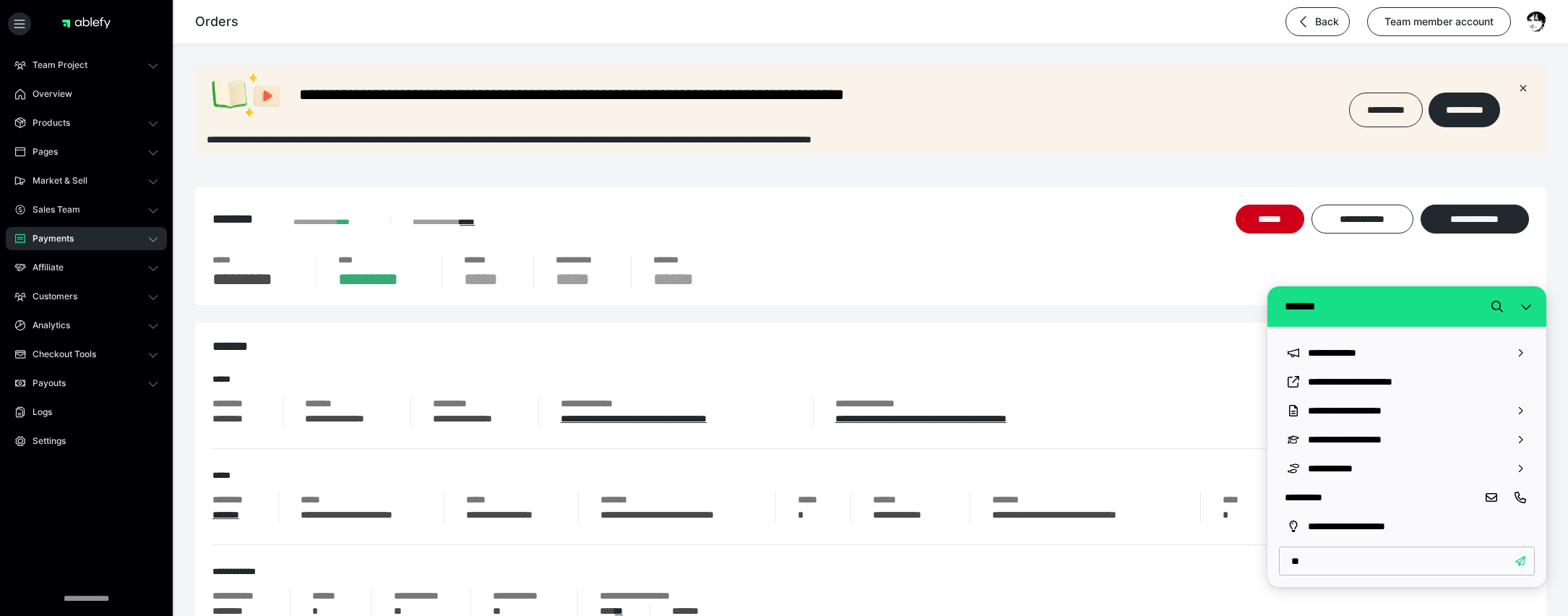 type on "*" 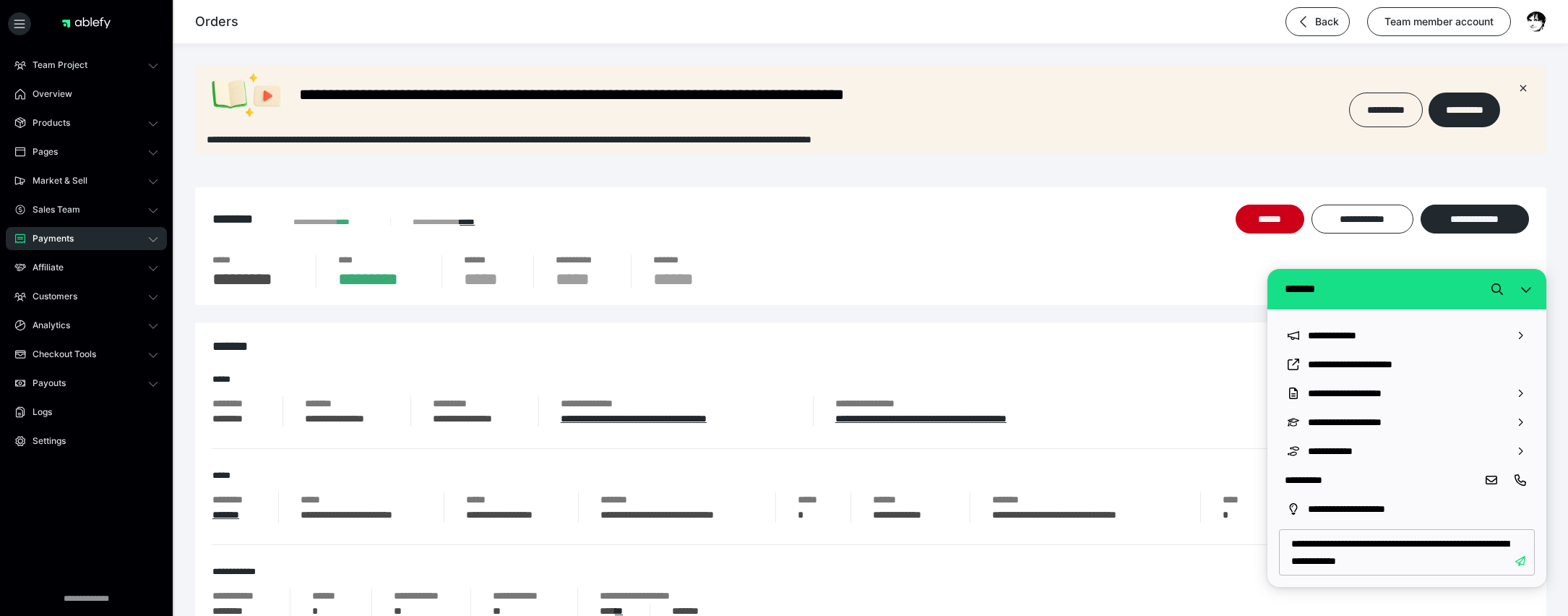 type on "**********" 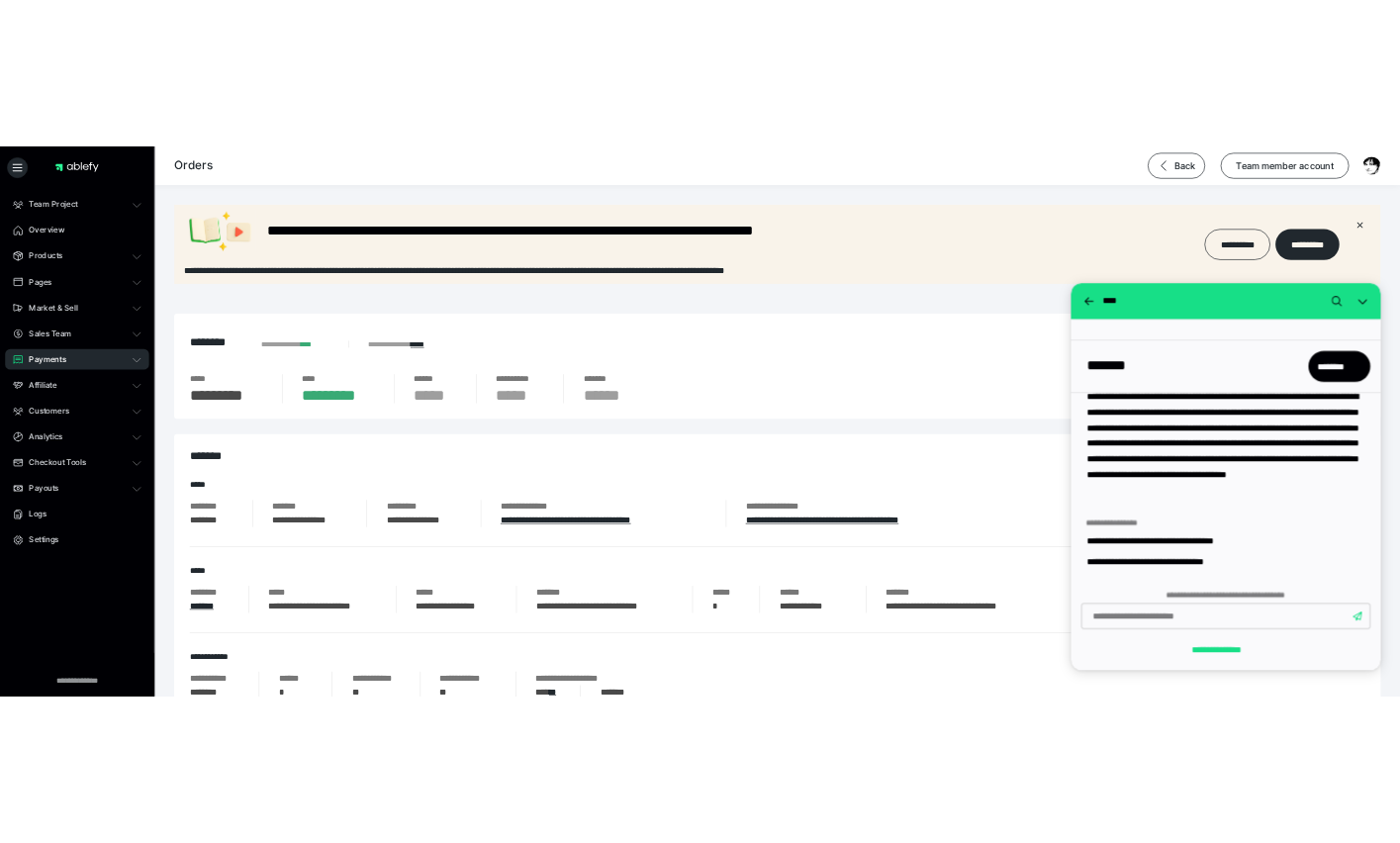 scroll, scrollTop: 184, scrollLeft: 0, axis: vertical 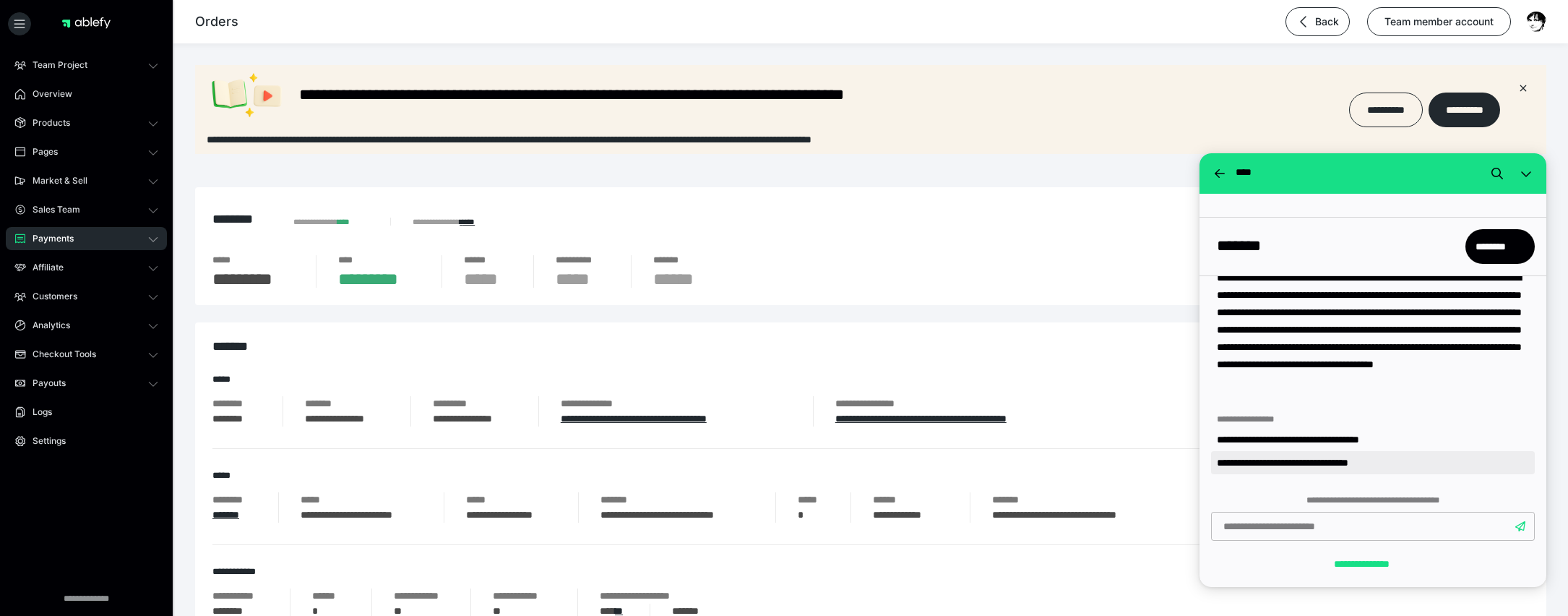 click on "**********" at bounding box center [1373, 463] 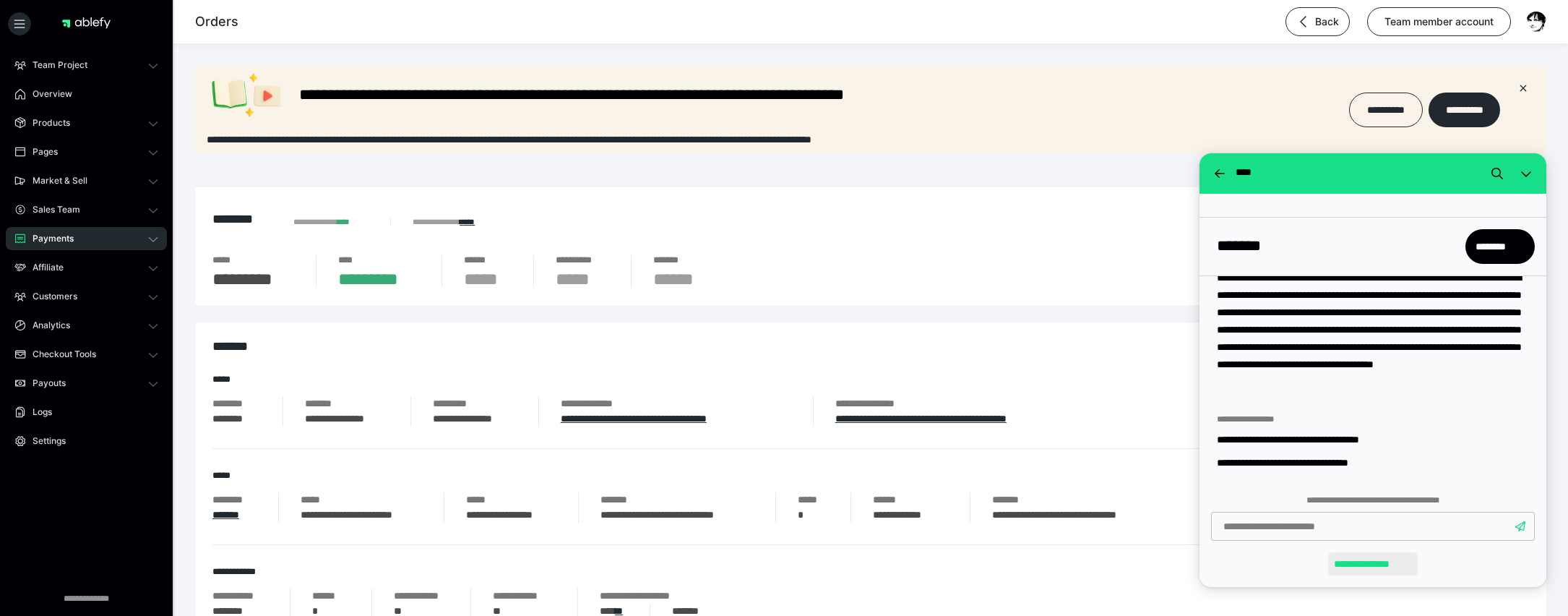 click on "**********" at bounding box center [1372, 564] 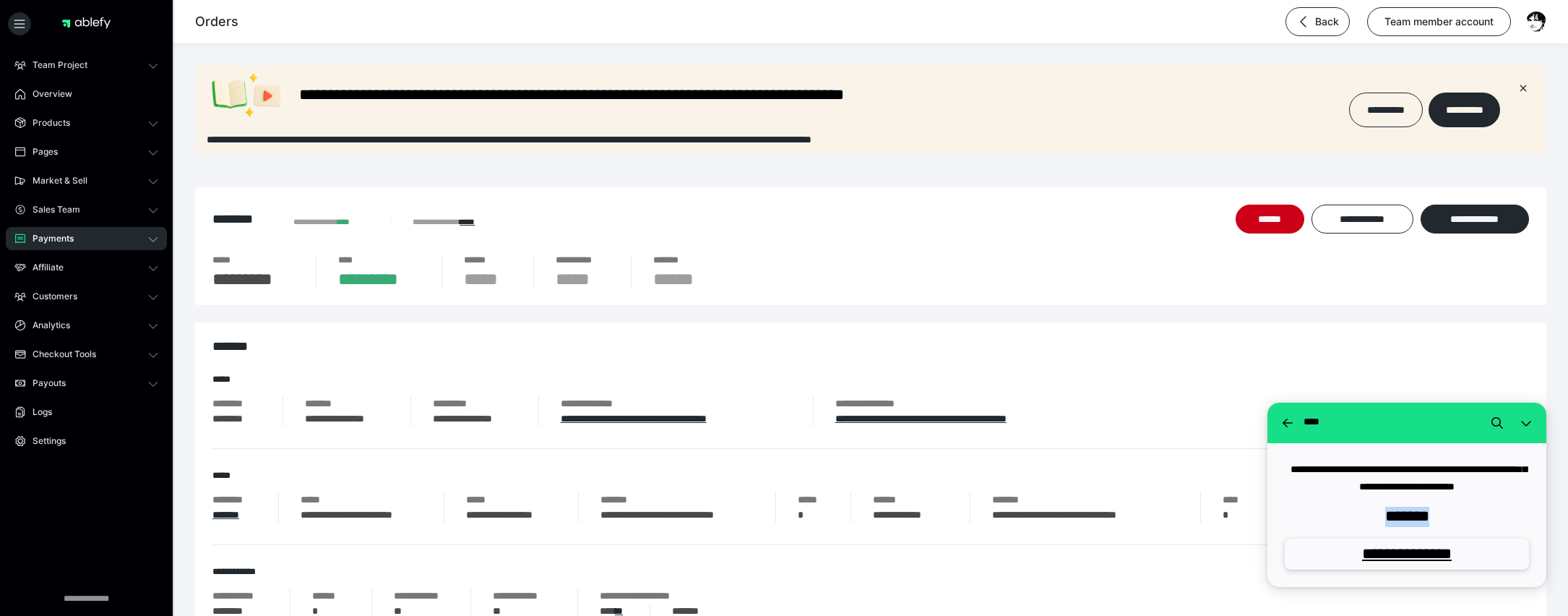 drag, startPoint x: 1443, startPoint y: 514, endPoint x: 1367, endPoint y: 515, distance: 76.00658 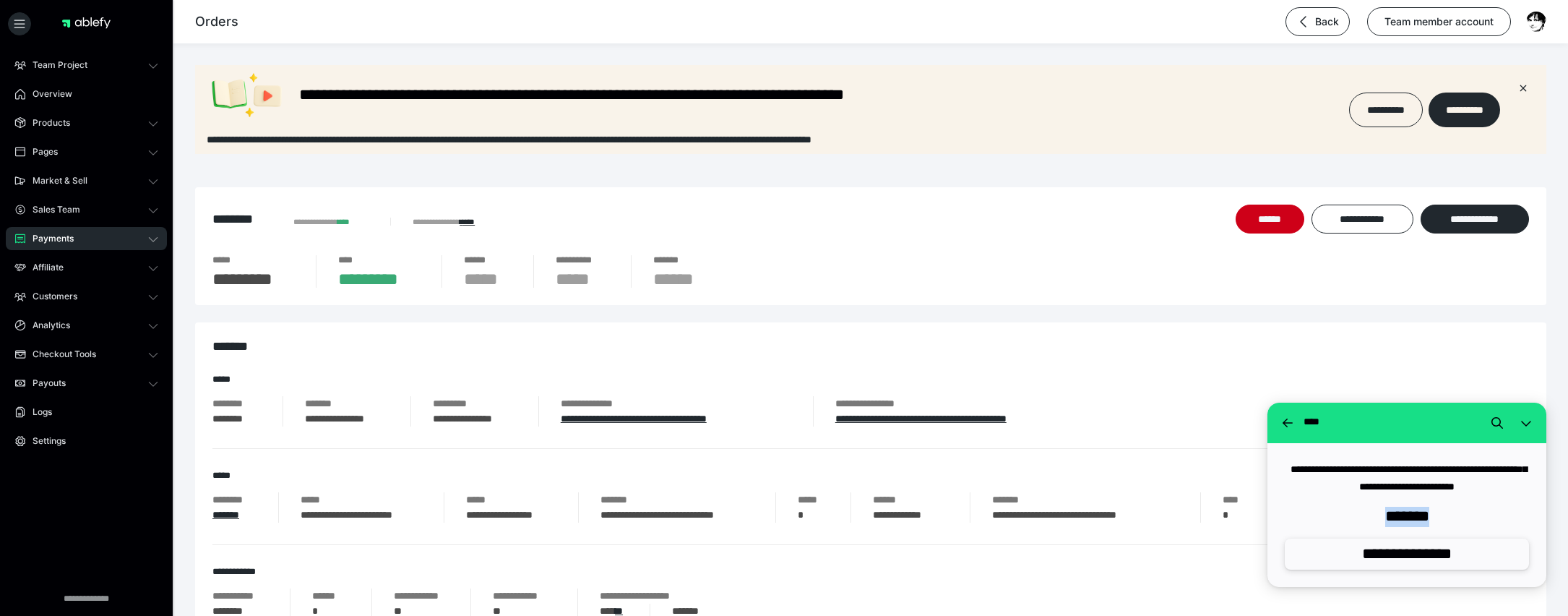 click on "**********" at bounding box center (1407, 554) 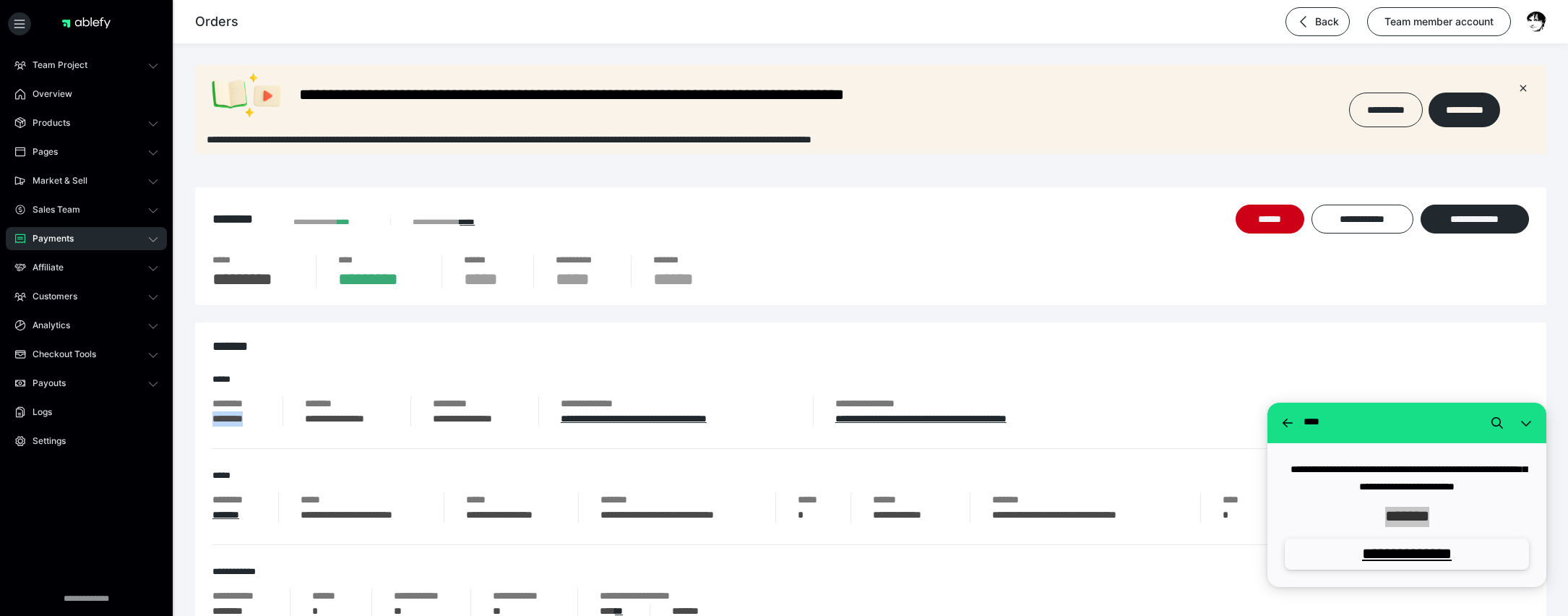 drag, startPoint x: 266, startPoint y: 421, endPoint x: 208, endPoint y: 421, distance: 58 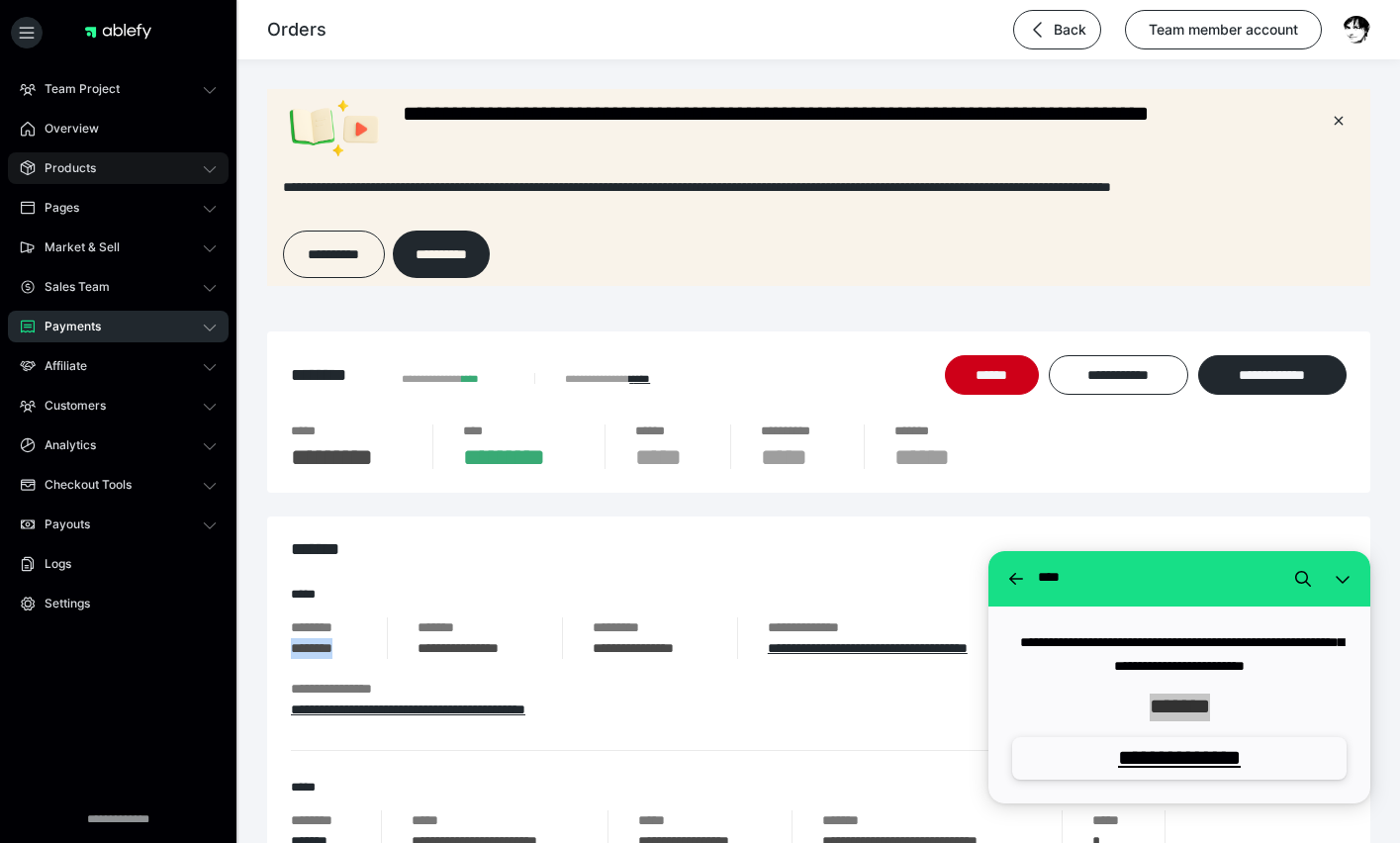 click on "Products" at bounding box center [63, 168] 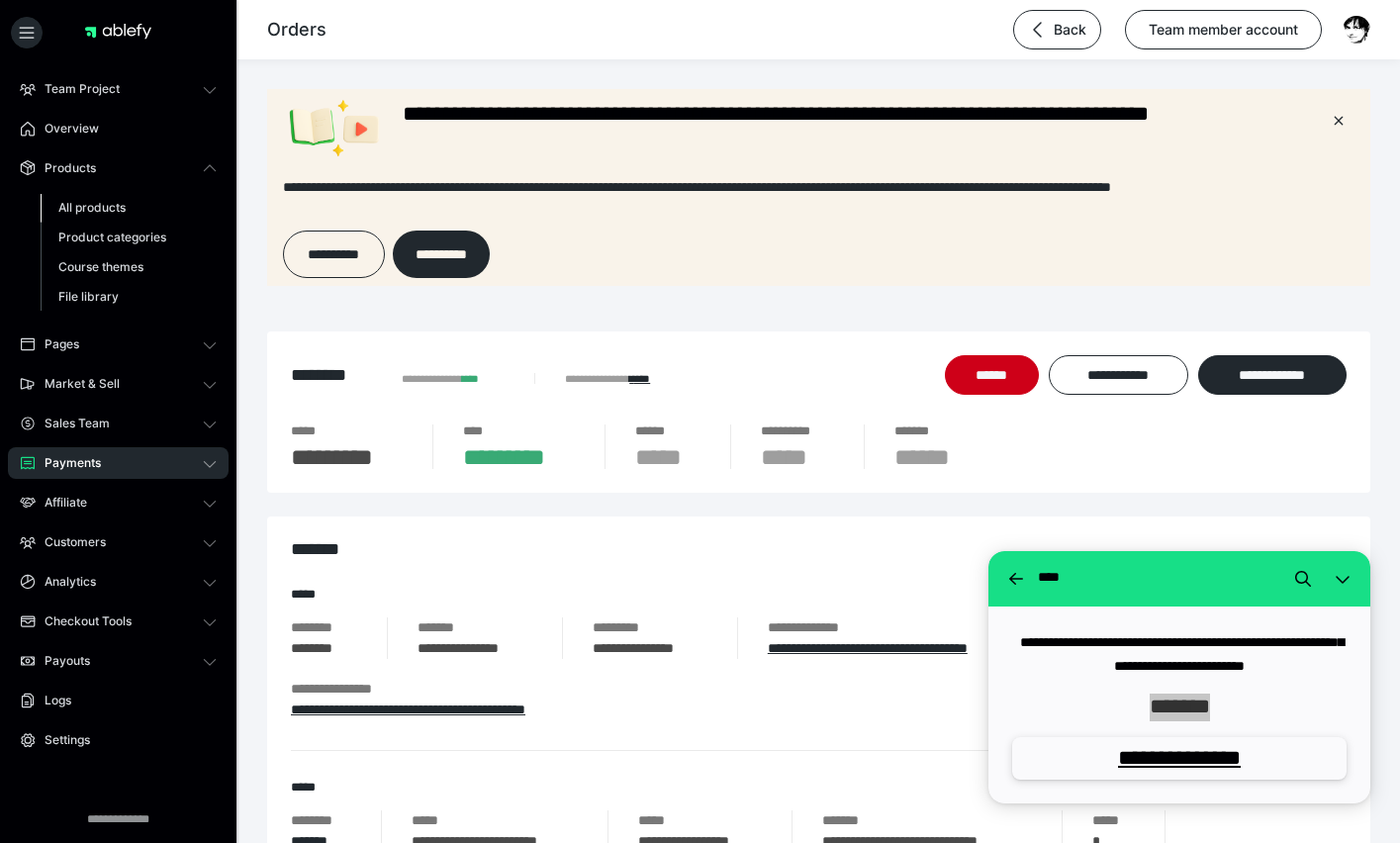 click on "All products" at bounding box center [92, 207] 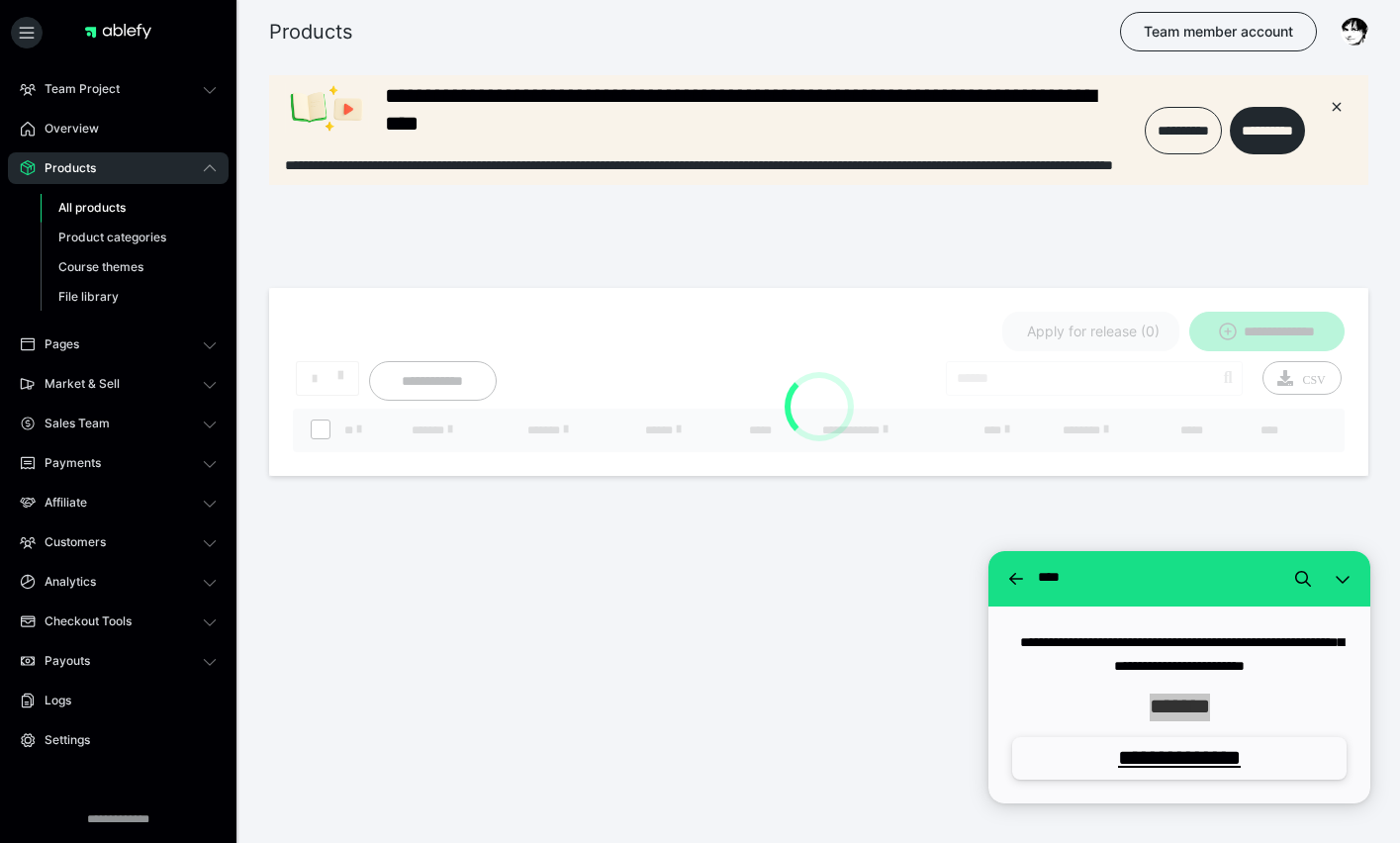 scroll, scrollTop: 0, scrollLeft: 0, axis: both 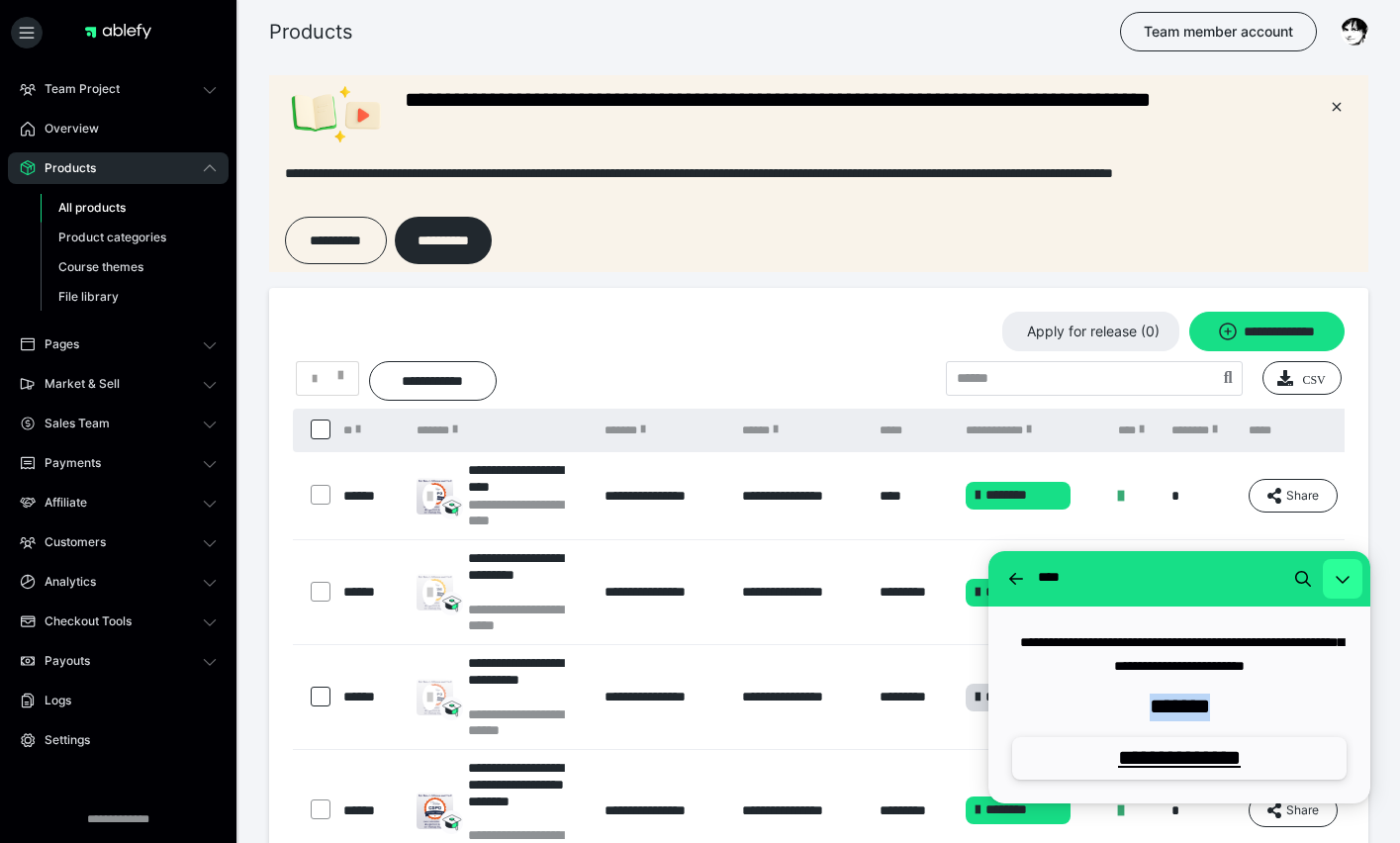 click at bounding box center [1343, 579] 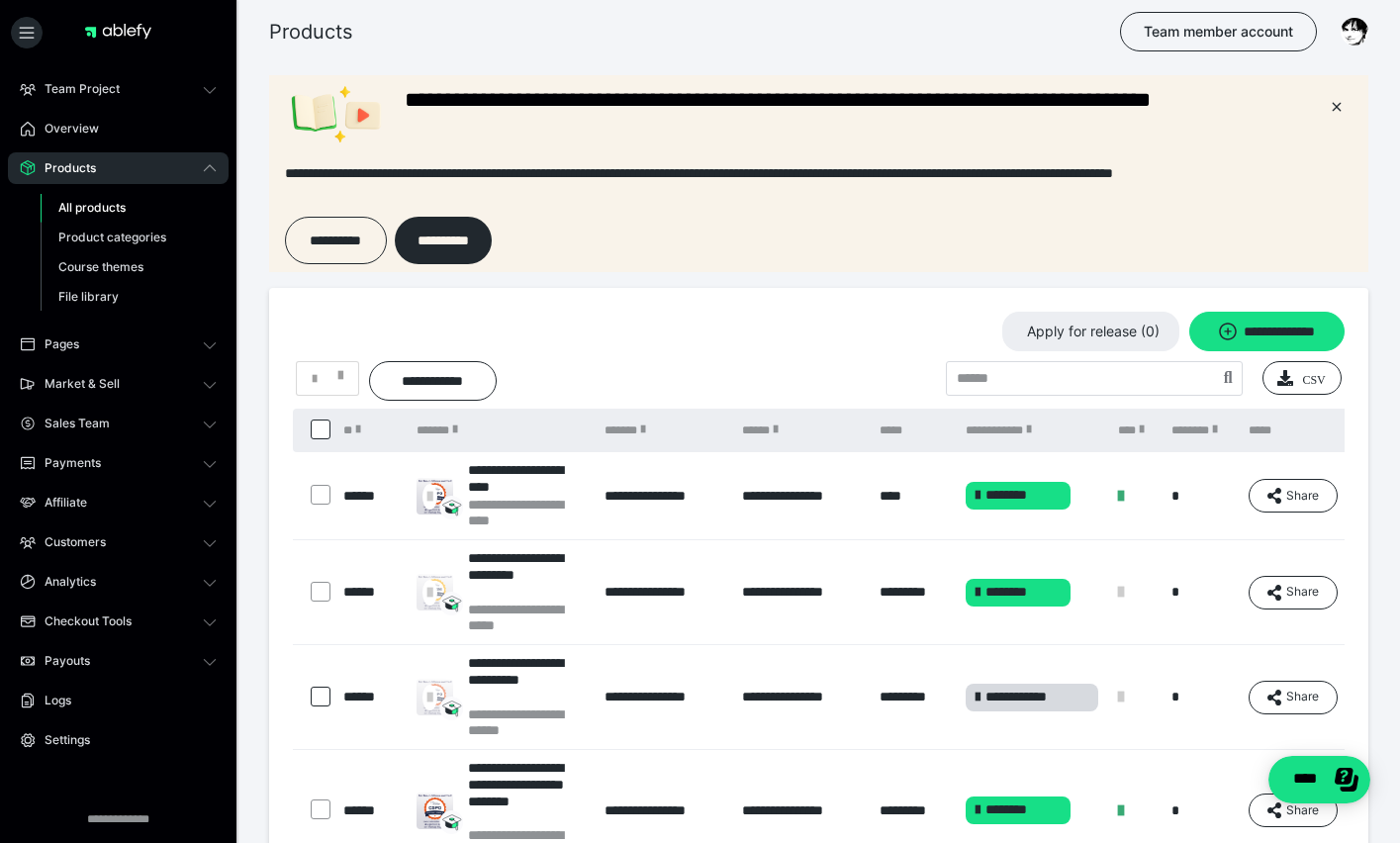 click at bounding box center [818, 181] 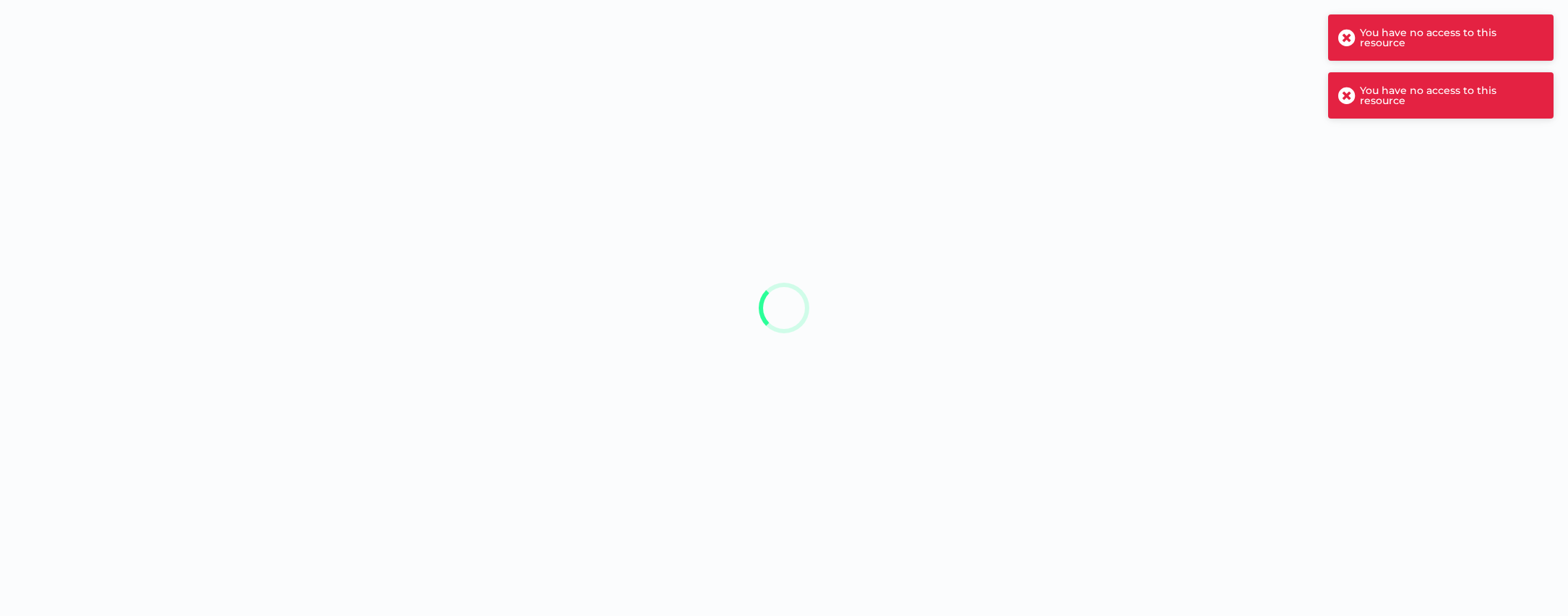 scroll, scrollTop: 0, scrollLeft: 0, axis: both 